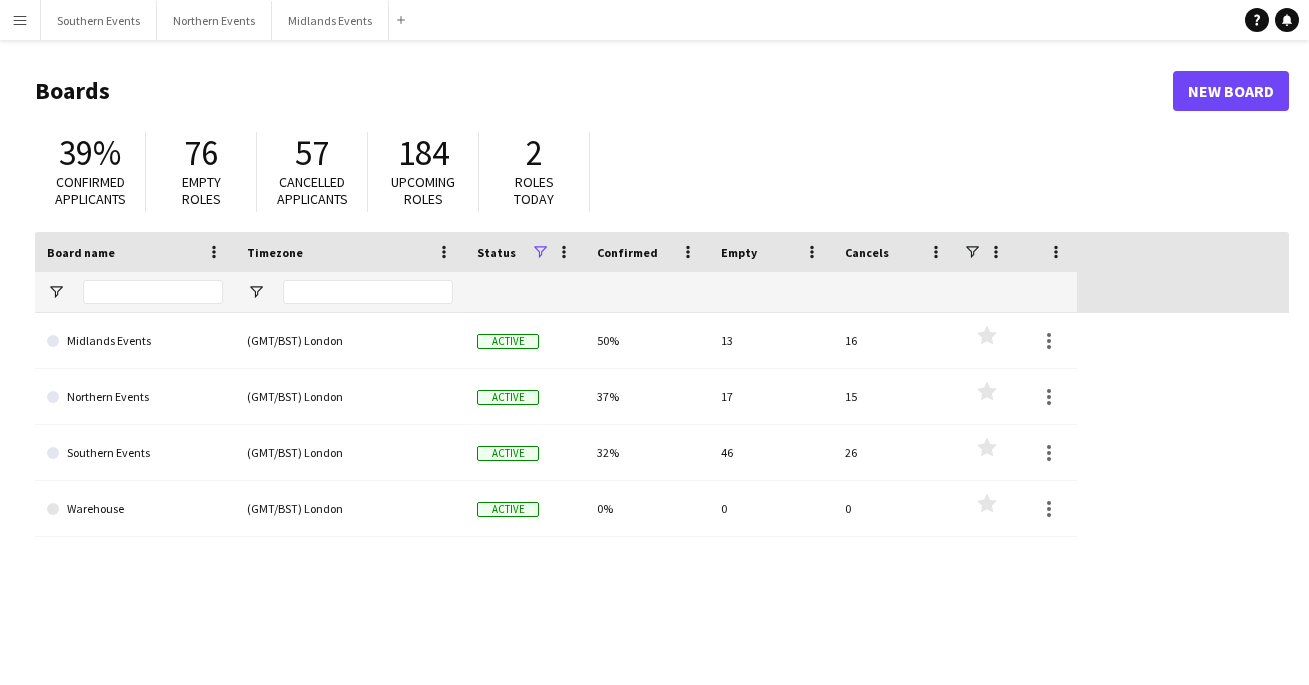 scroll, scrollTop: 0, scrollLeft: 0, axis: both 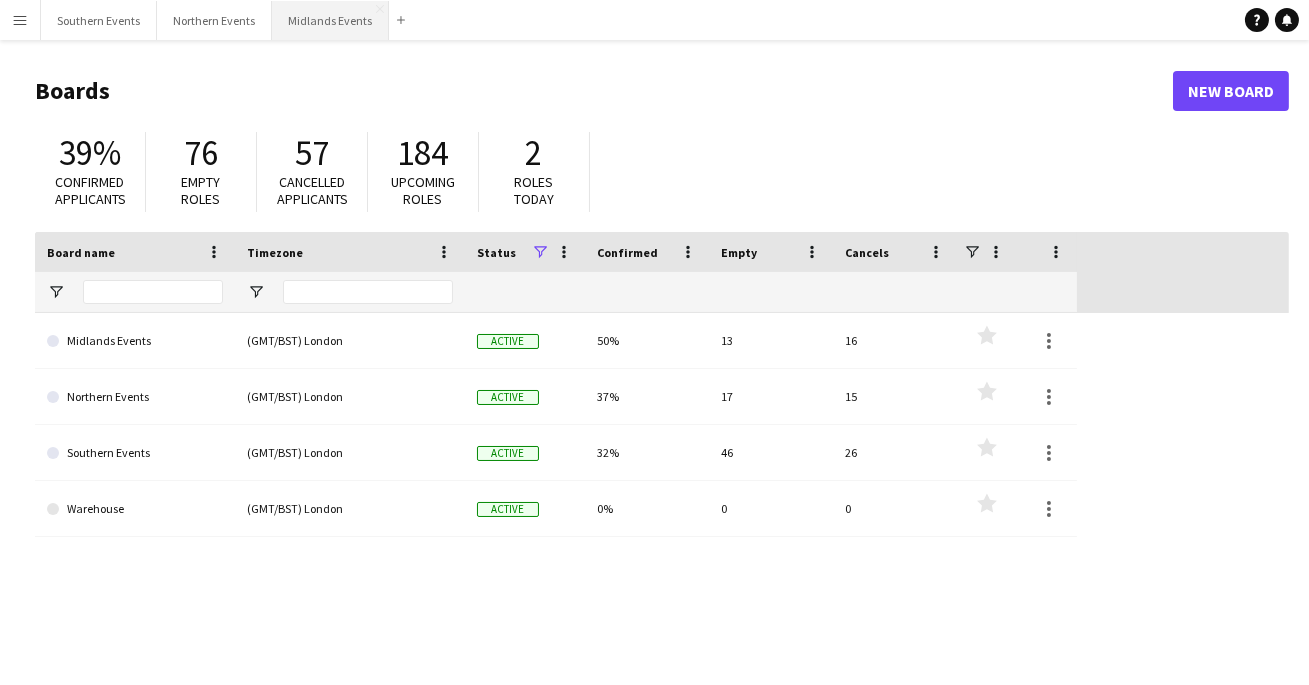 click on "Midlands Events
Close" at bounding box center [330, 20] 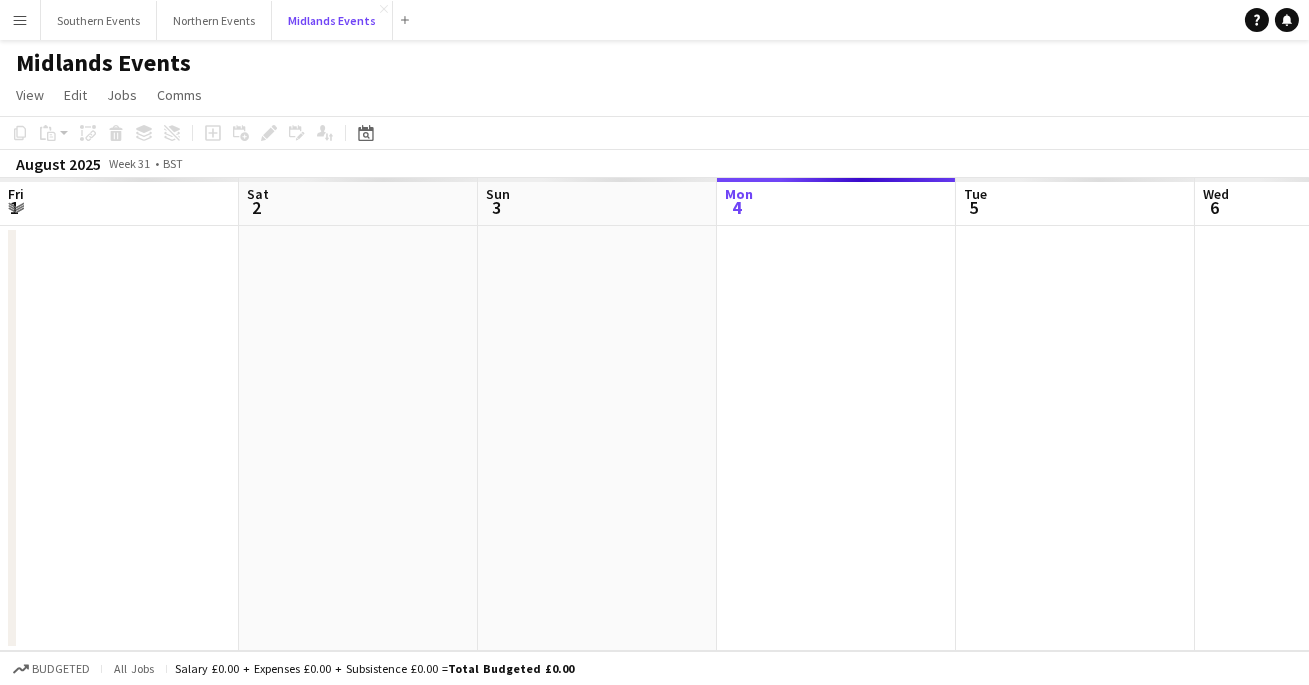 scroll, scrollTop: 0, scrollLeft: 478, axis: horizontal 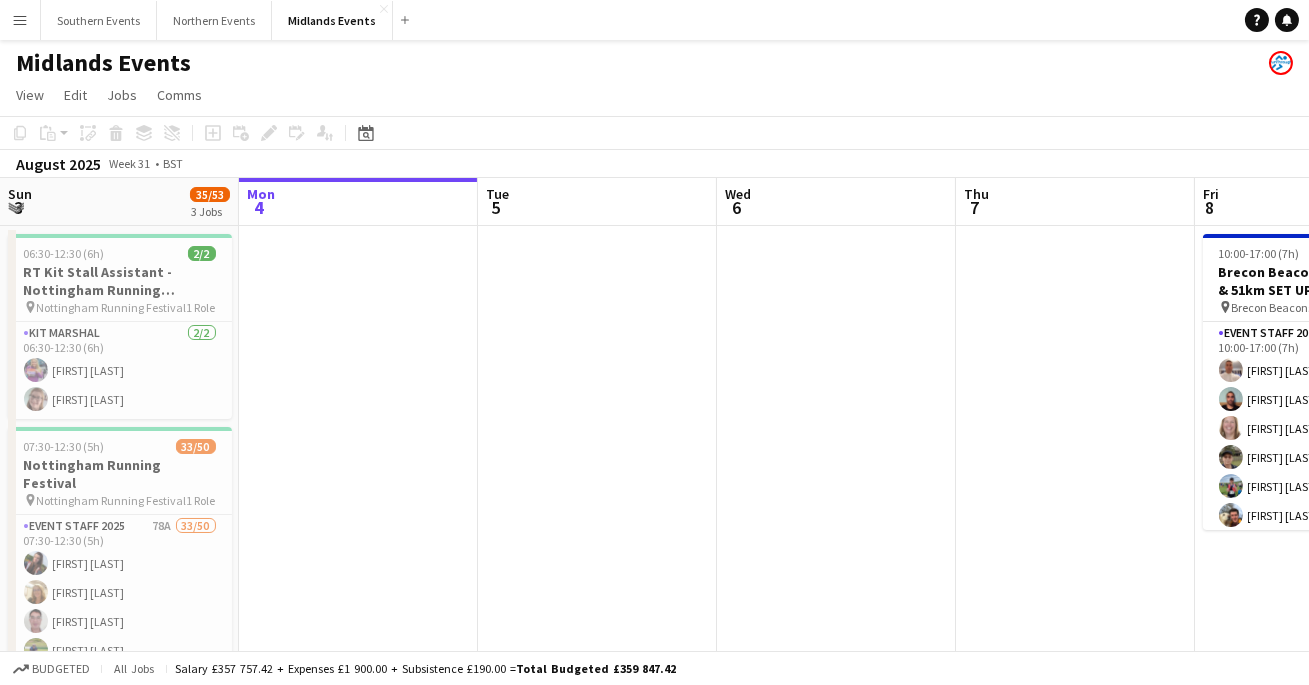 click on "Menu" at bounding box center [20, 20] 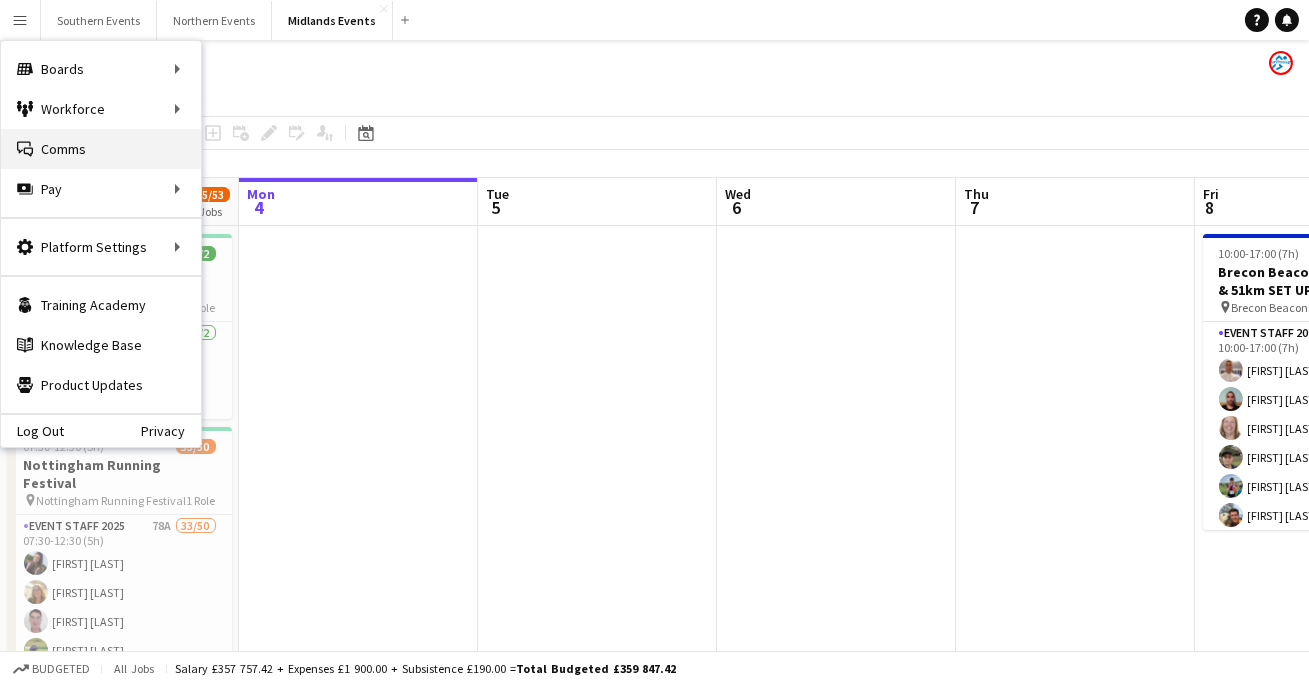 click on "Comms
Comms" at bounding box center (101, 149) 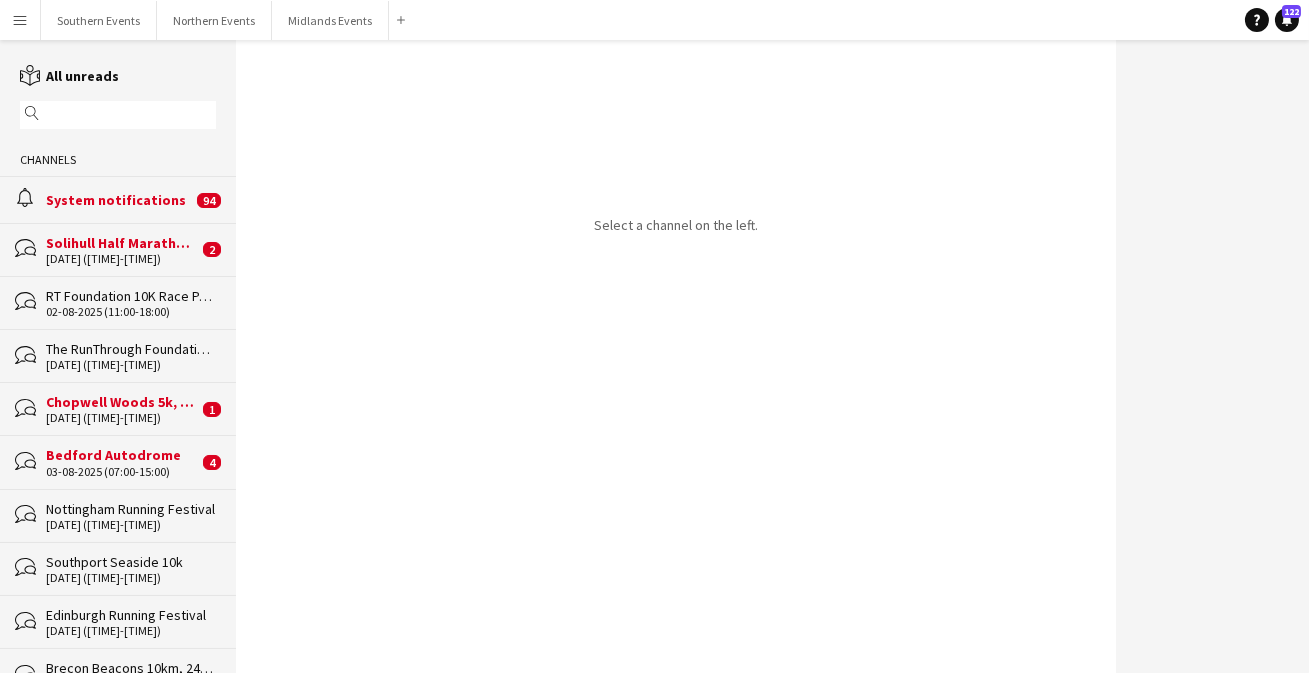 click 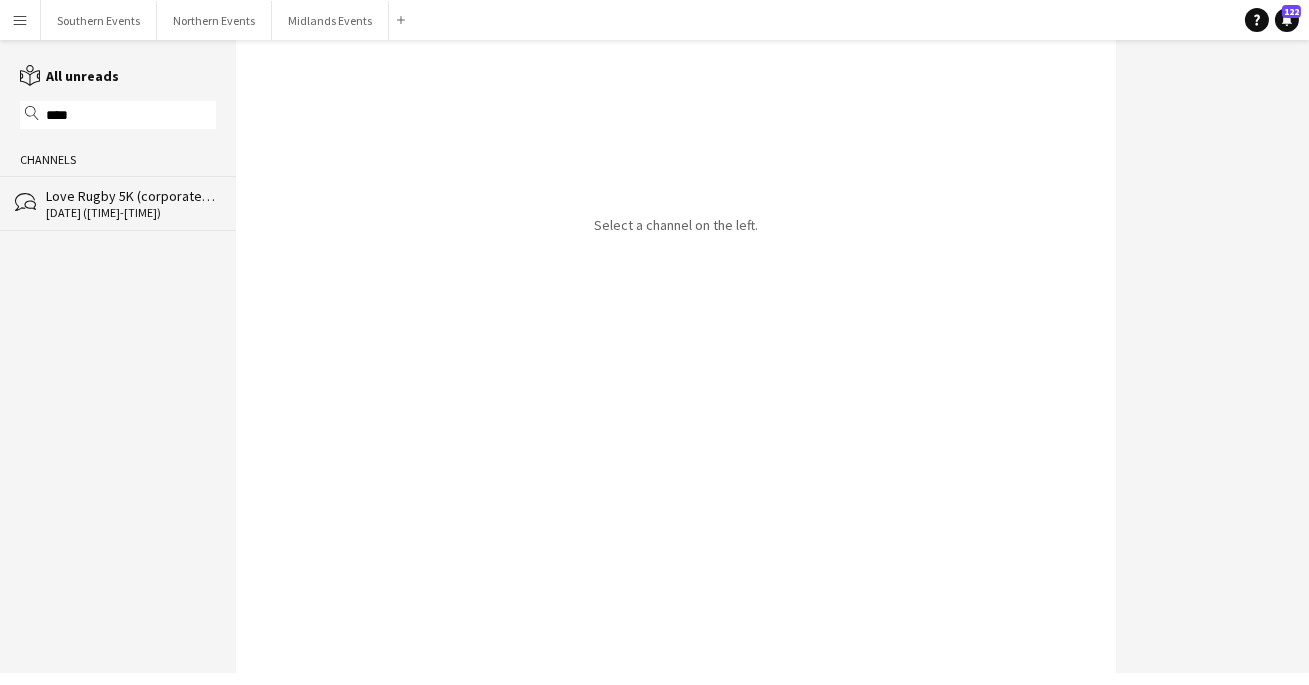 type on "****" 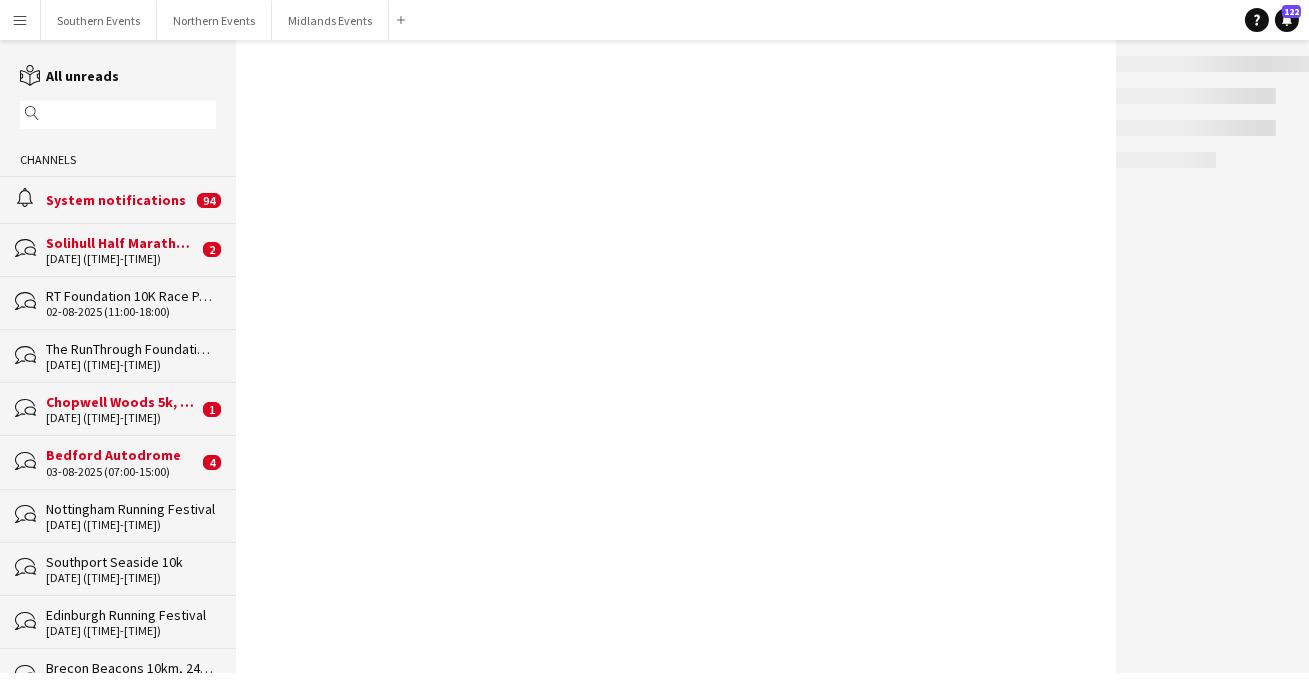 click on "alarm
System notifications   94" 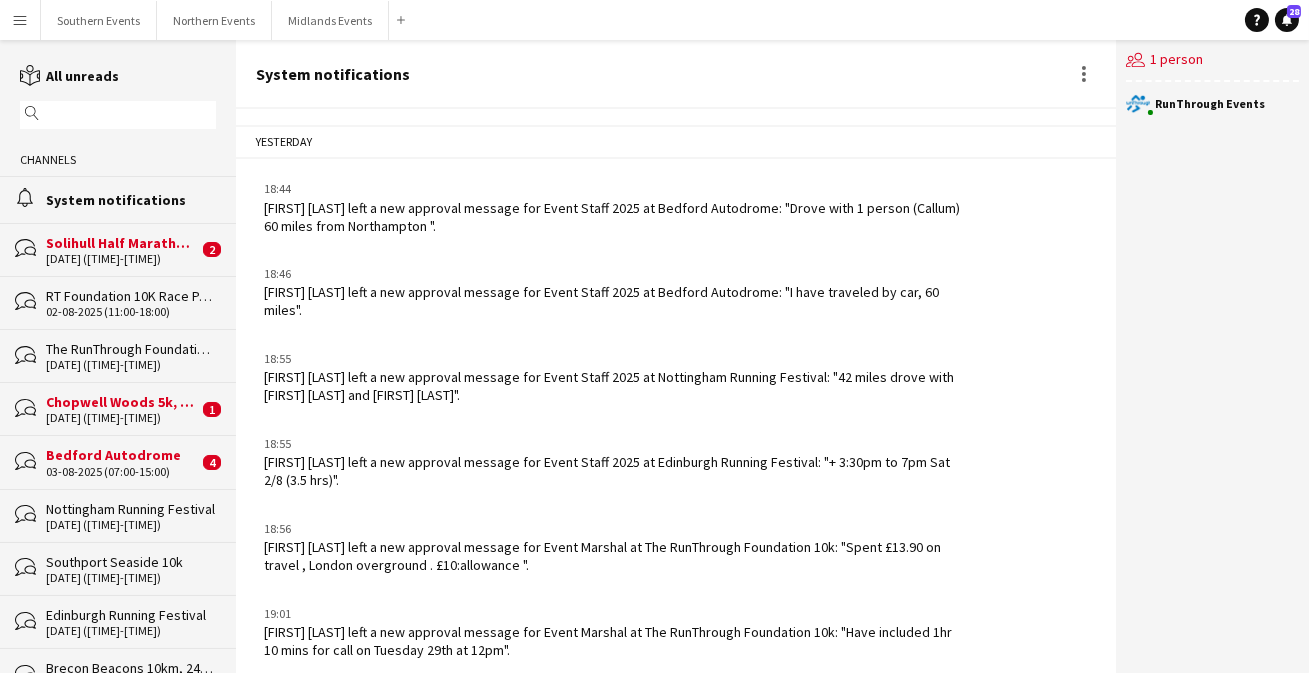 scroll, scrollTop: 2124, scrollLeft: 0, axis: vertical 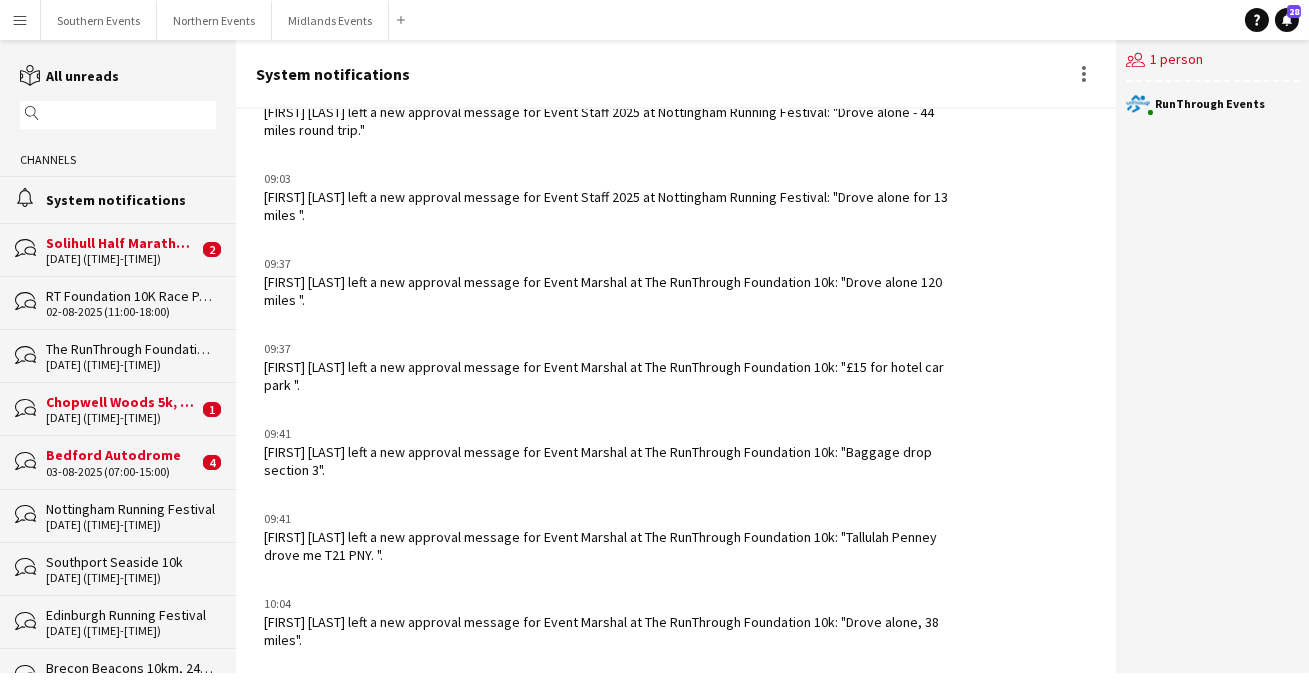 click 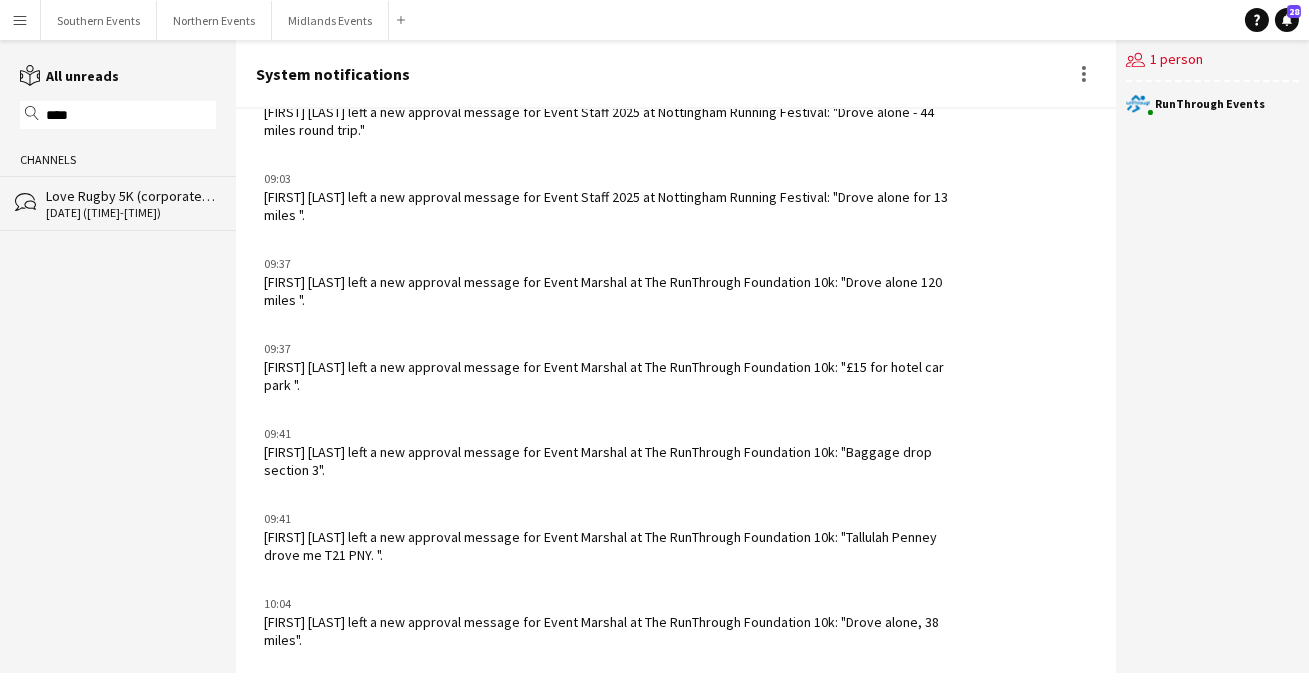 type on "****" 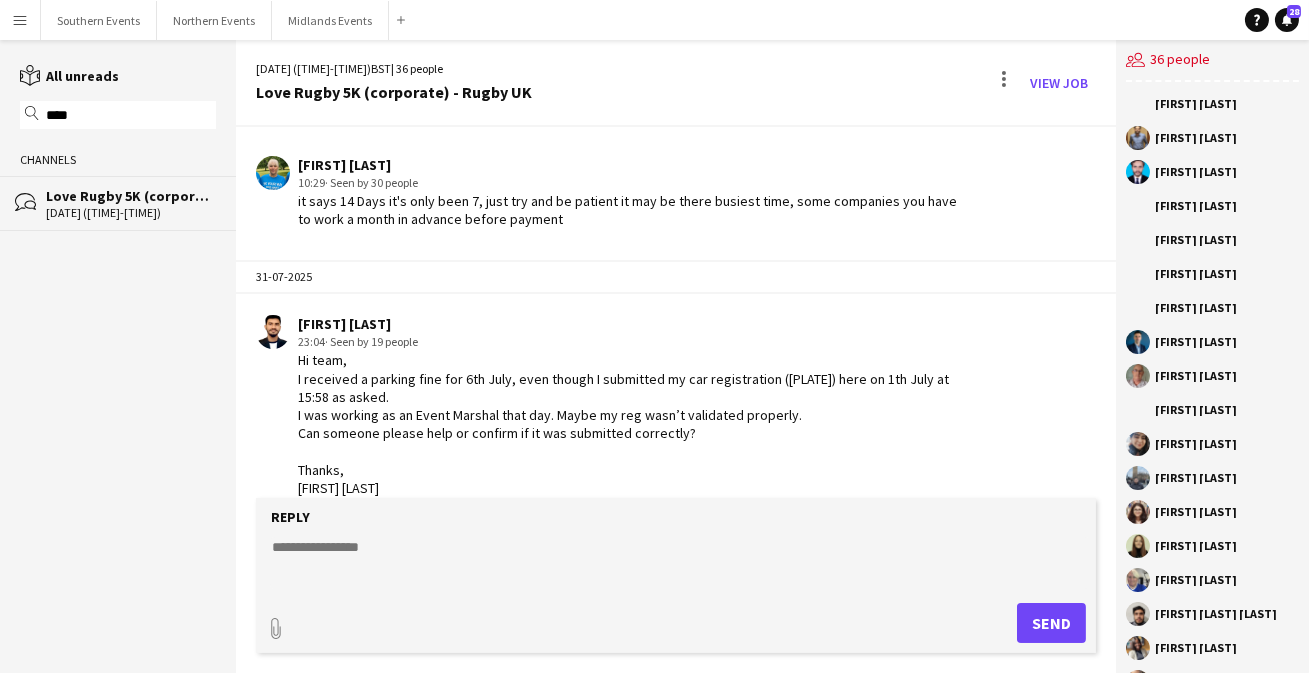 scroll, scrollTop: 3814, scrollLeft: 0, axis: vertical 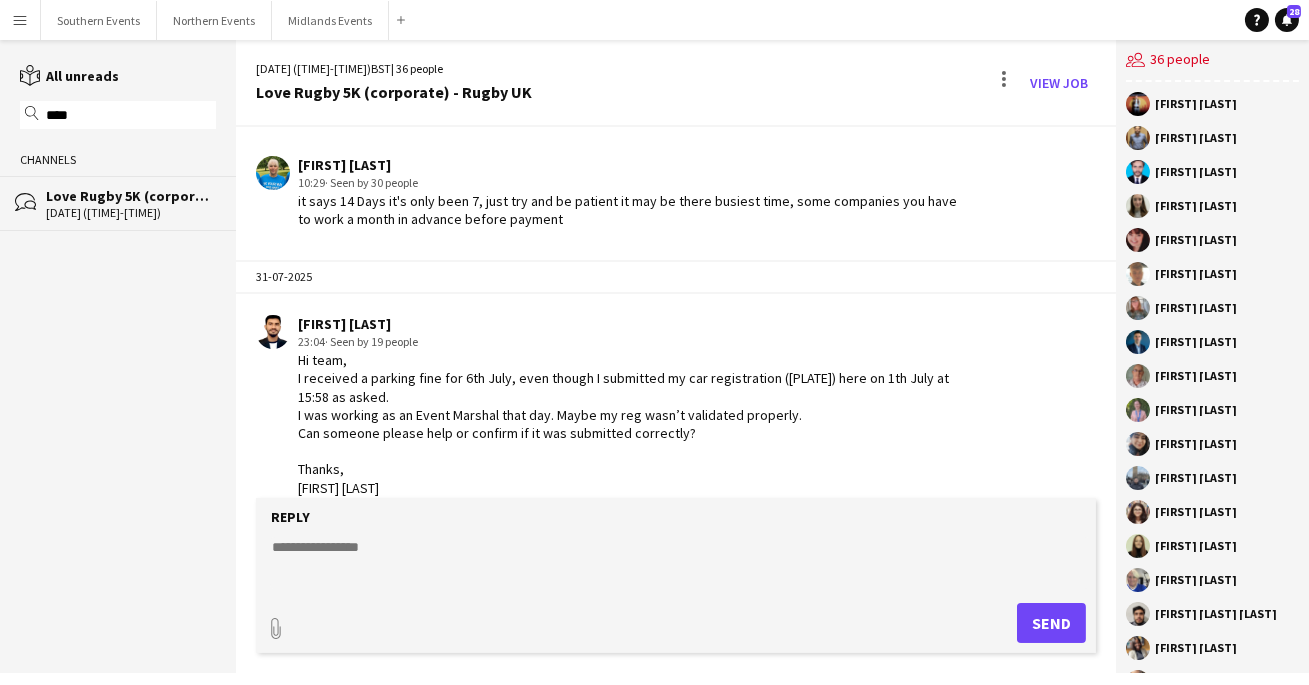 click 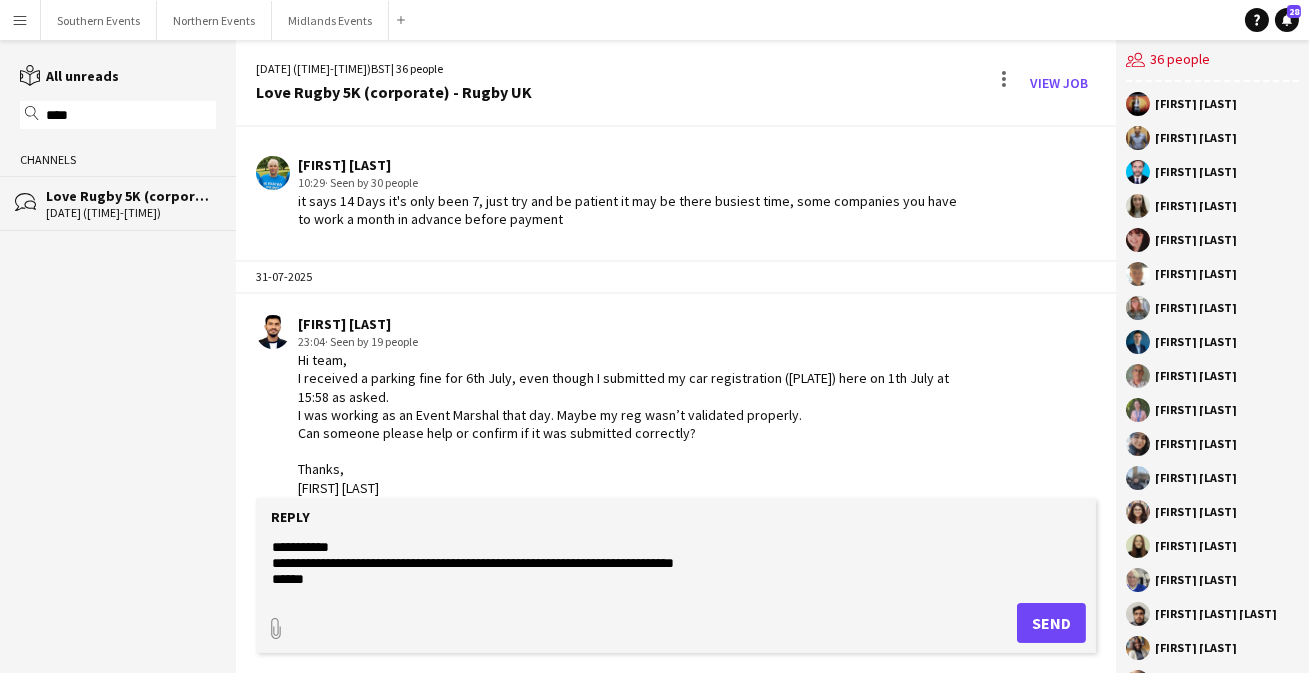 type on "**********" 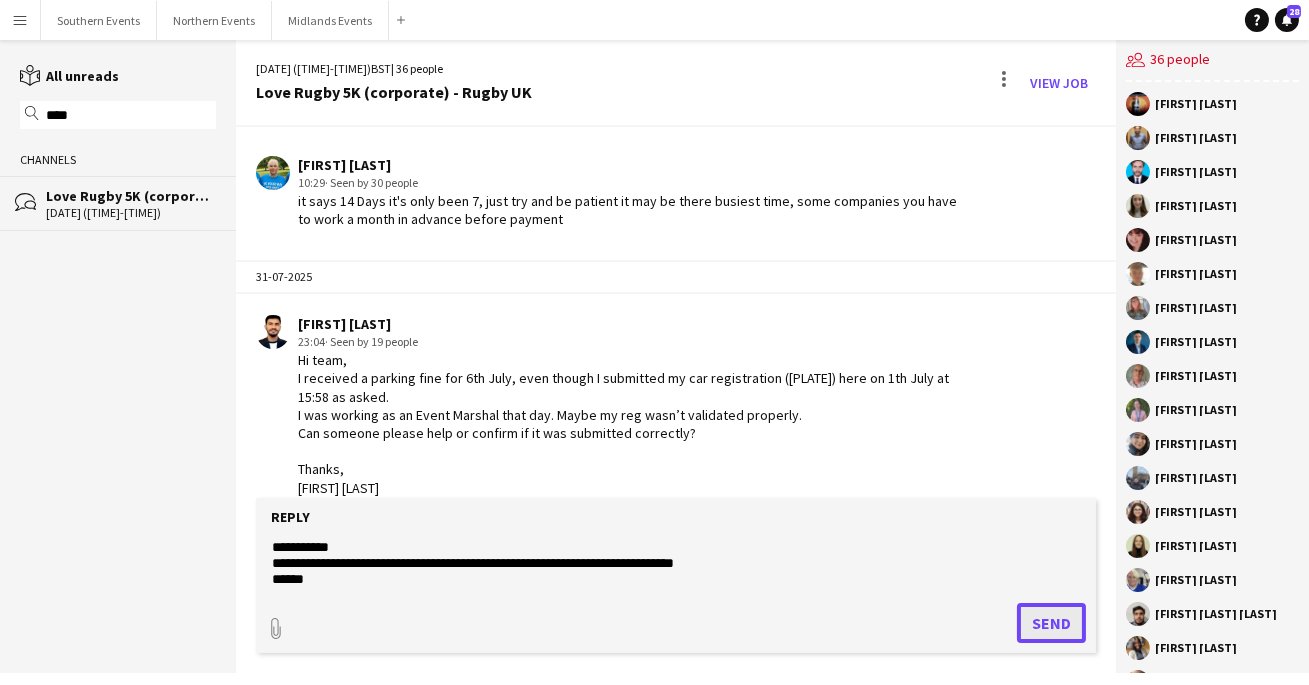 click on "Send" 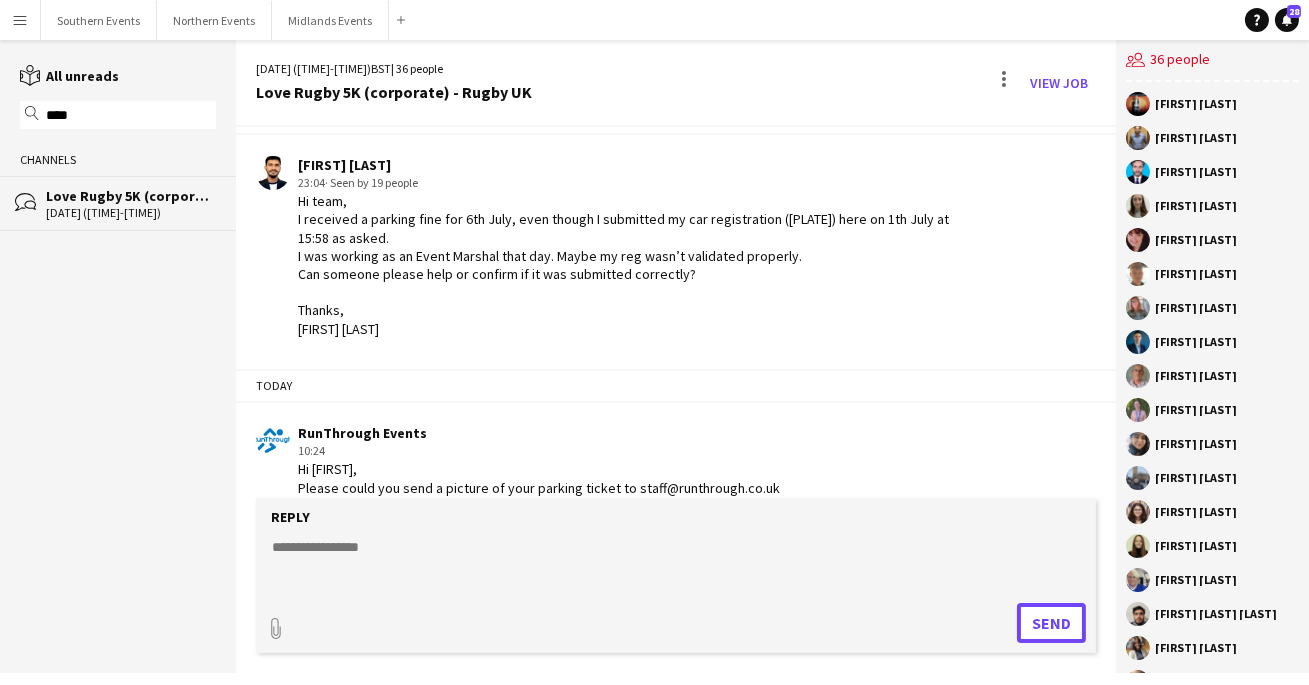 scroll, scrollTop: 3991, scrollLeft: 0, axis: vertical 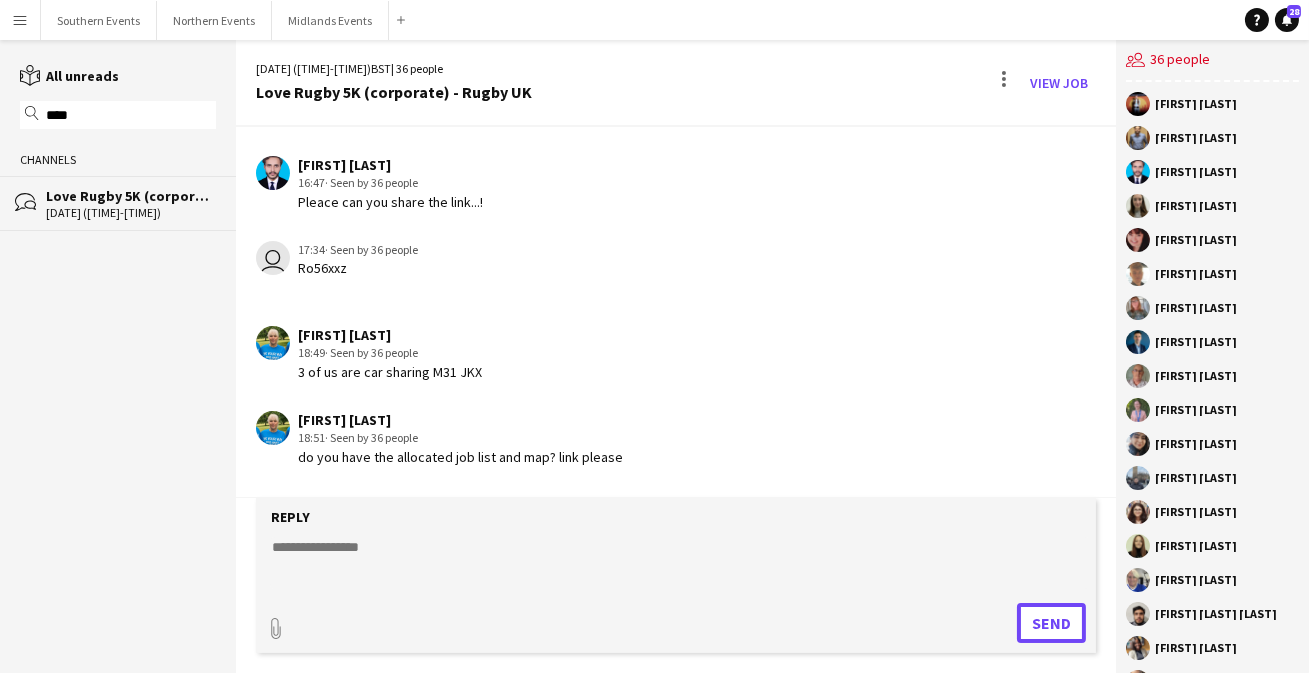 type 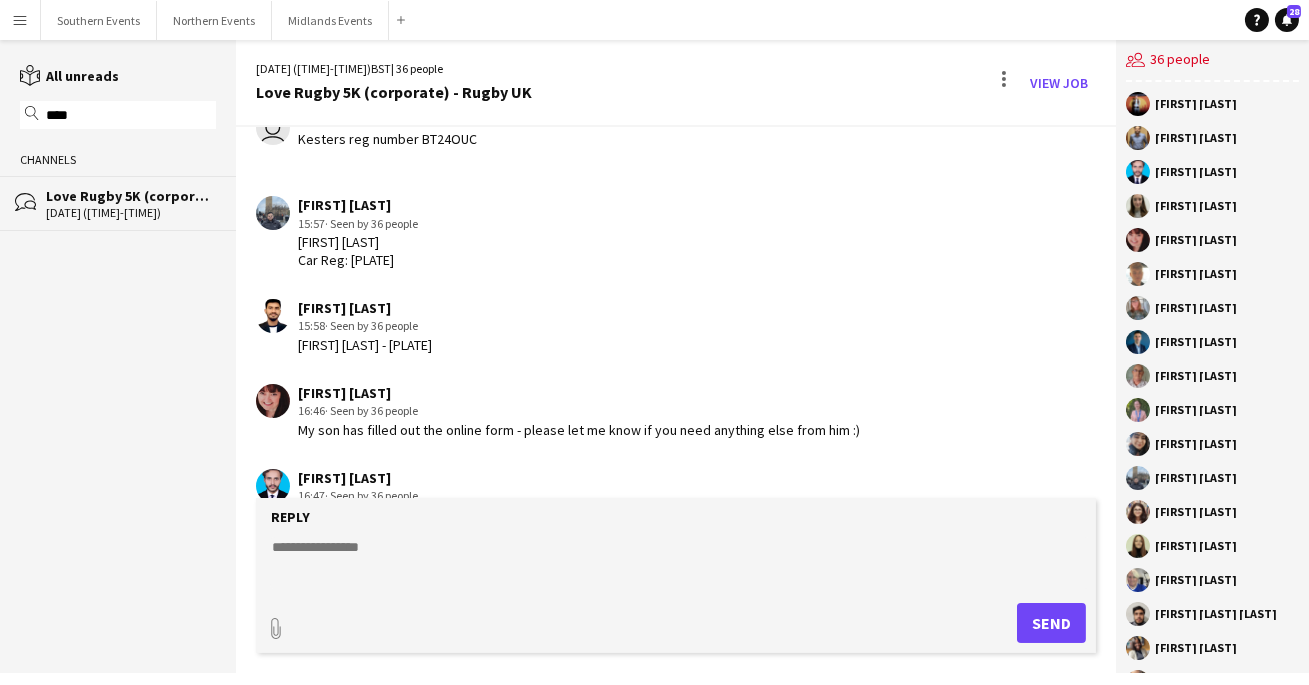 scroll, scrollTop: 3029, scrollLeft: 0, axis: vertical 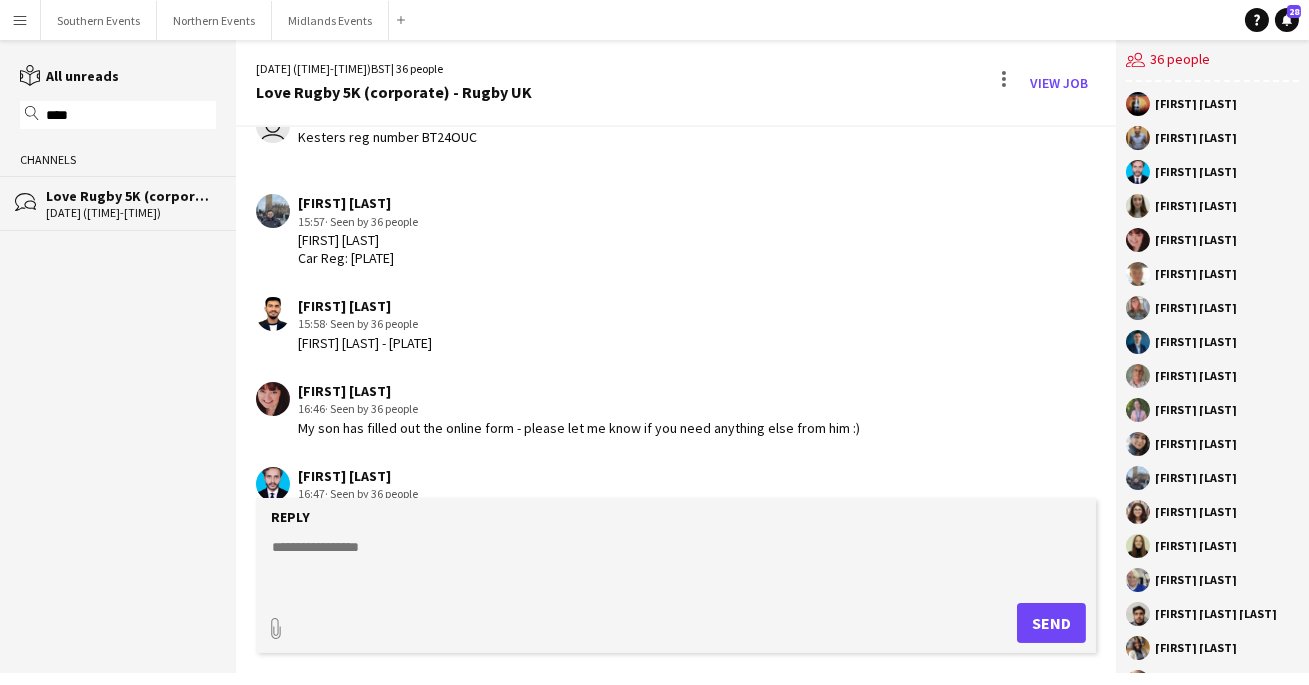 click on "[FIRST] [LAST]   15:58   · Seen by 36 people   [FIRST] [LAST]- AJ13DZU" 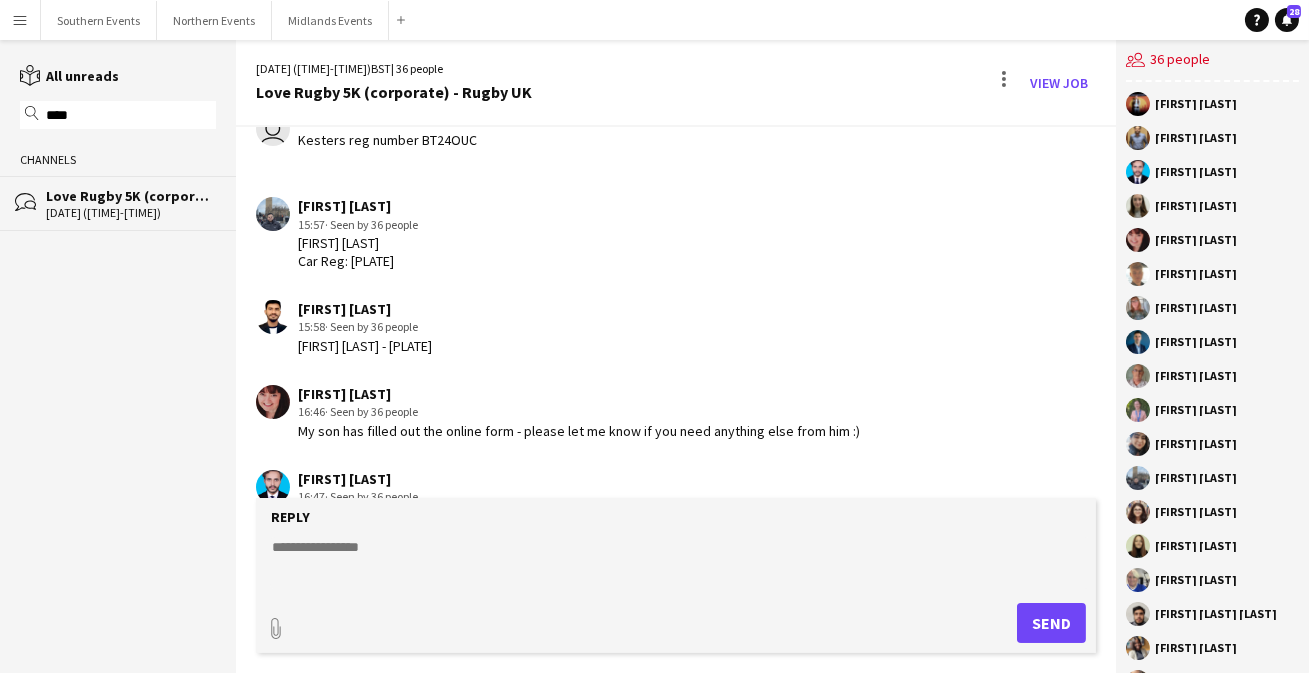 scroll, scrollTop: 3019, scrollLeft: 0, axis: vertical 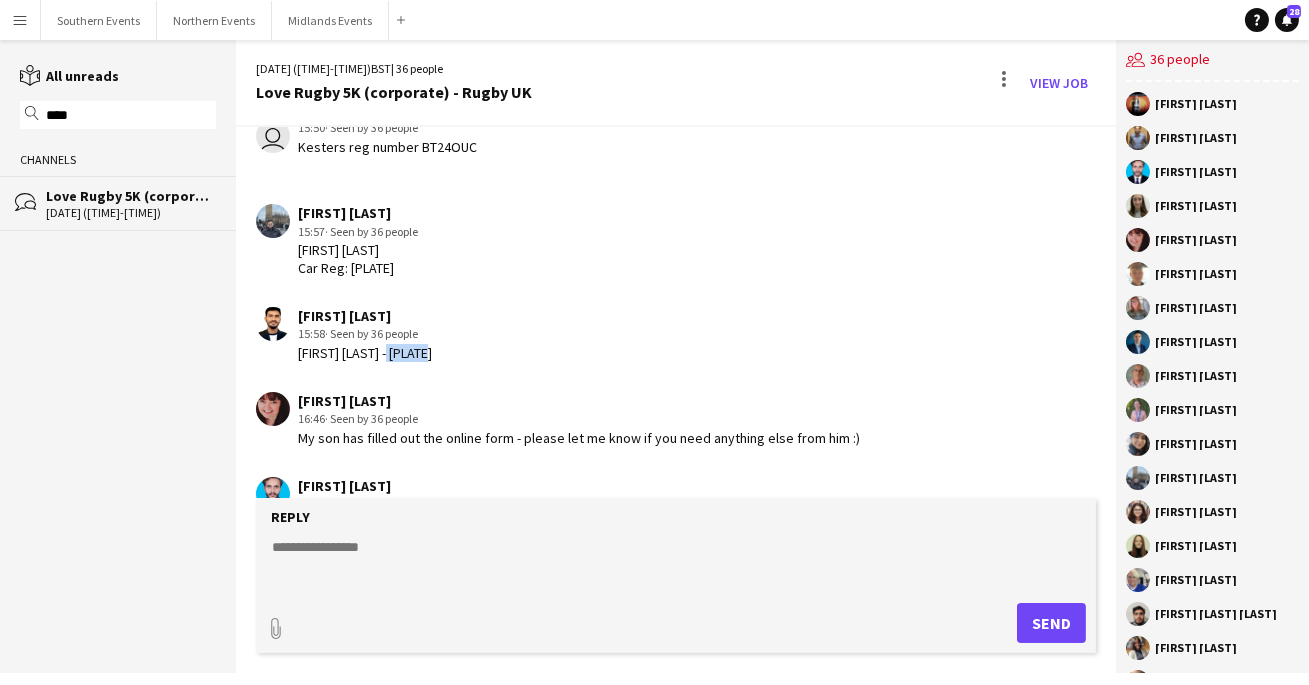 drag, startPoint x: 376, startPoint y: 335, endPoint x: 437, endPoint y: 329, distance: 61.294373 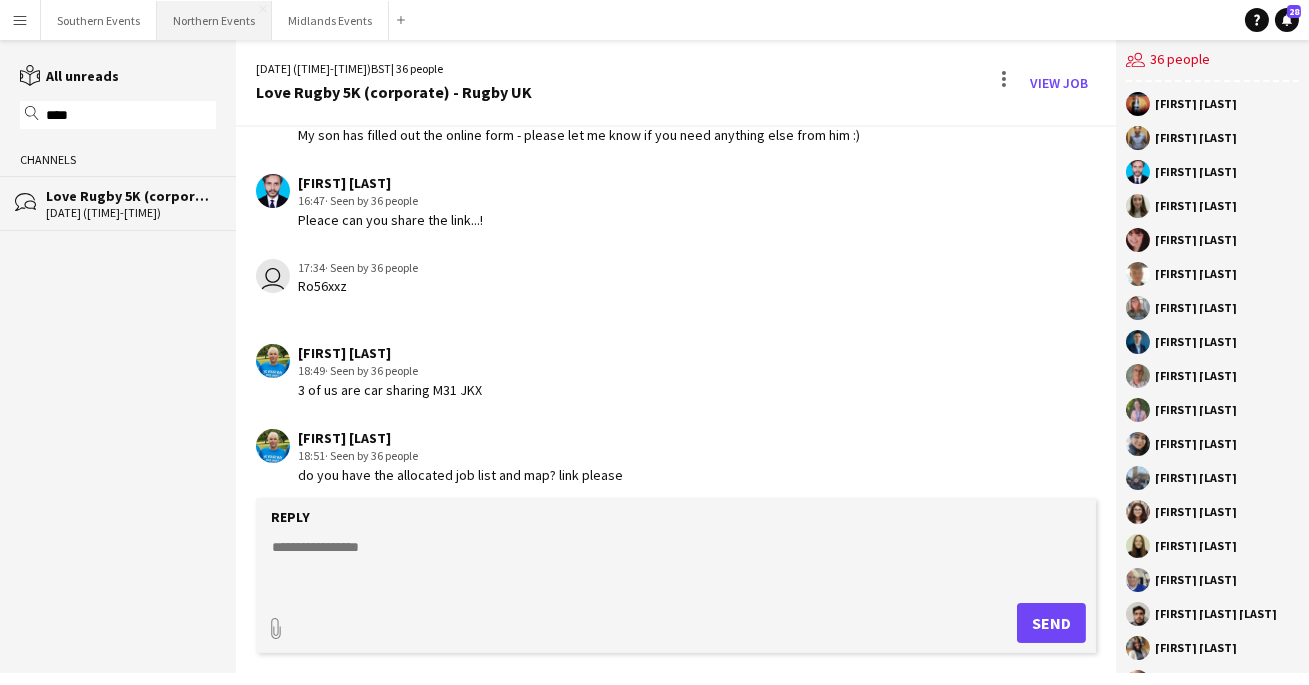 scroll, scrollTop: 3335, scrollLeft: 0, axis: vertical 